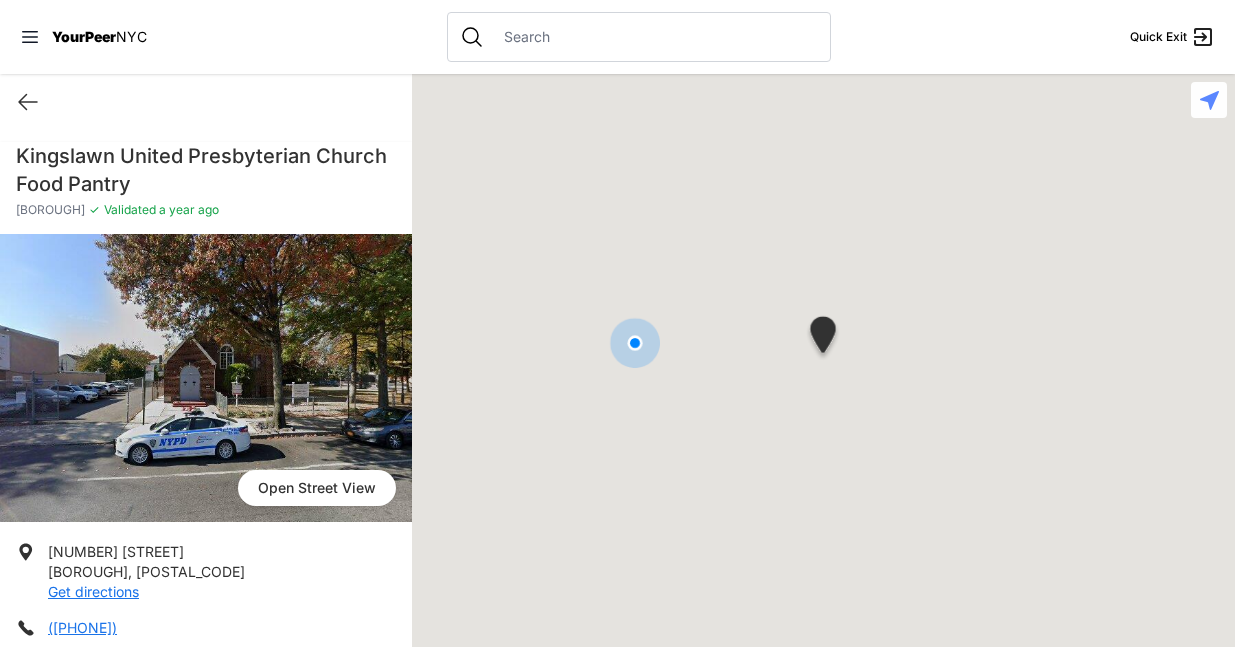 scroll, scrollTop: 0, scrollLeft: 0, axis: both 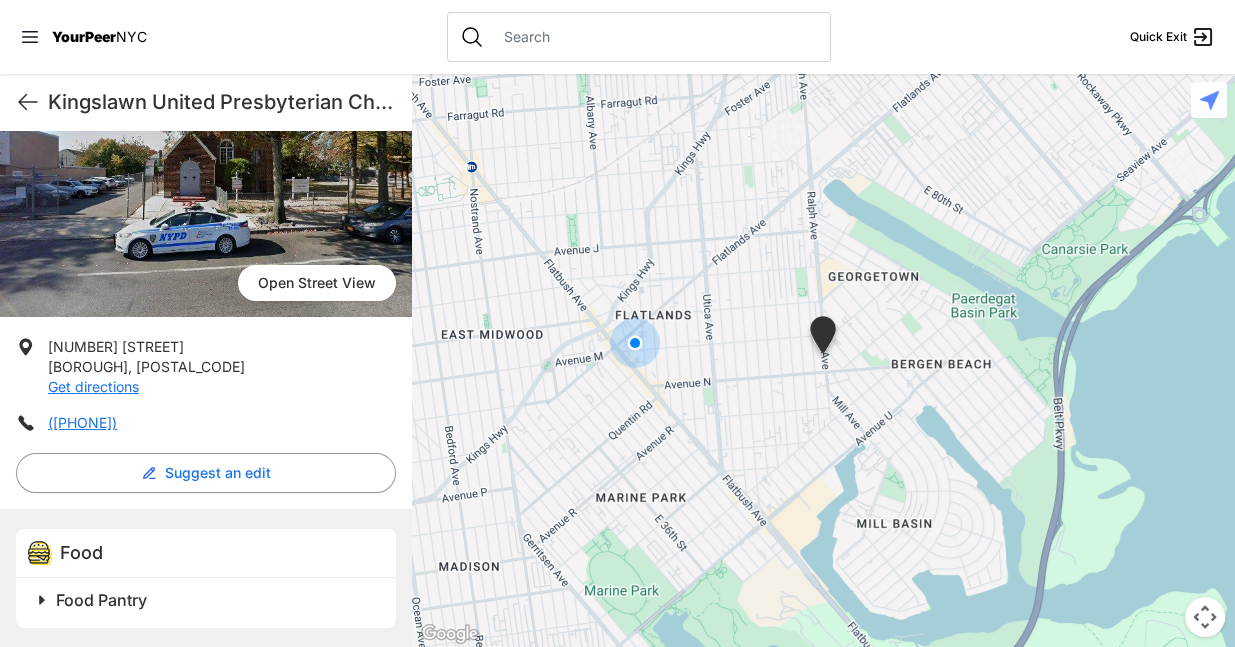 click at bounding box center (206, 173) 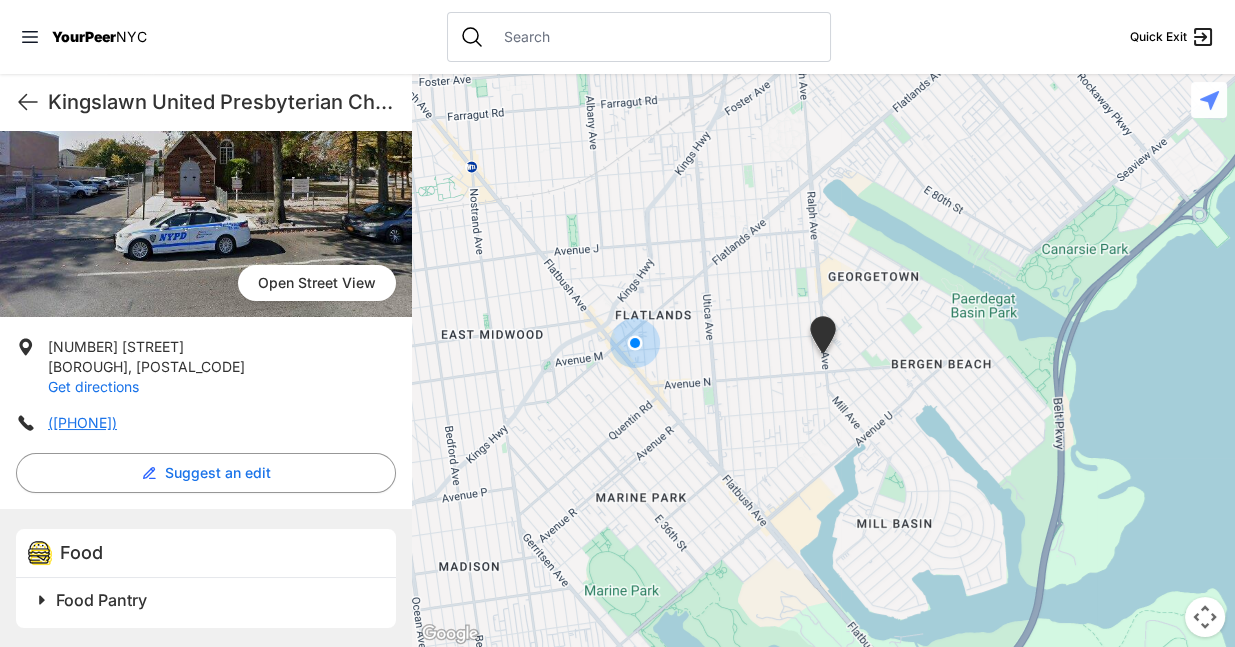click on "Get directions" at bounding box center [93, 386] 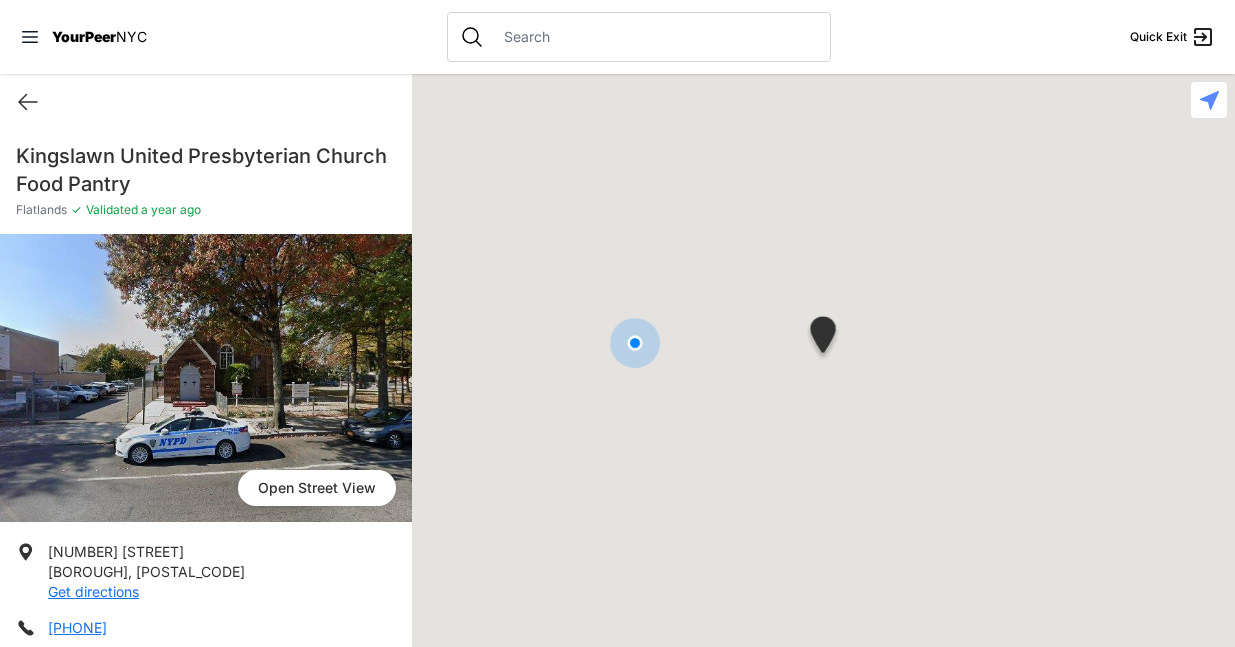 scroll, scrollTop: 0, scrollLeft: 0, axis: both 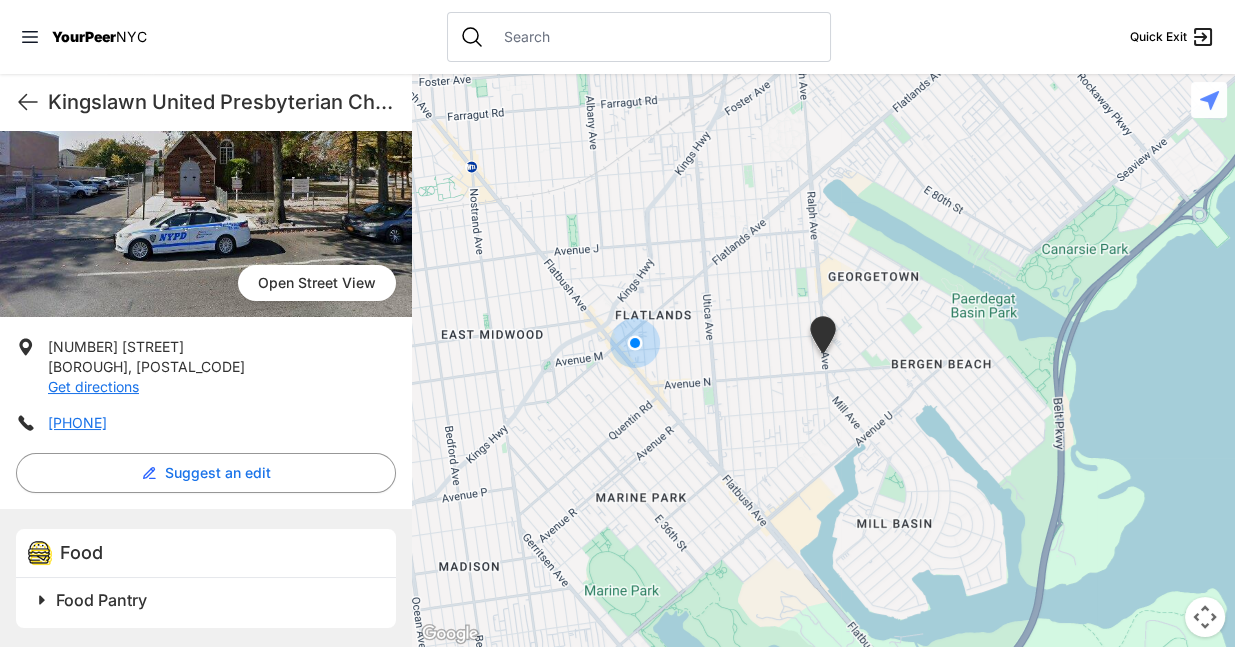 click at bounding box center [823, 338] 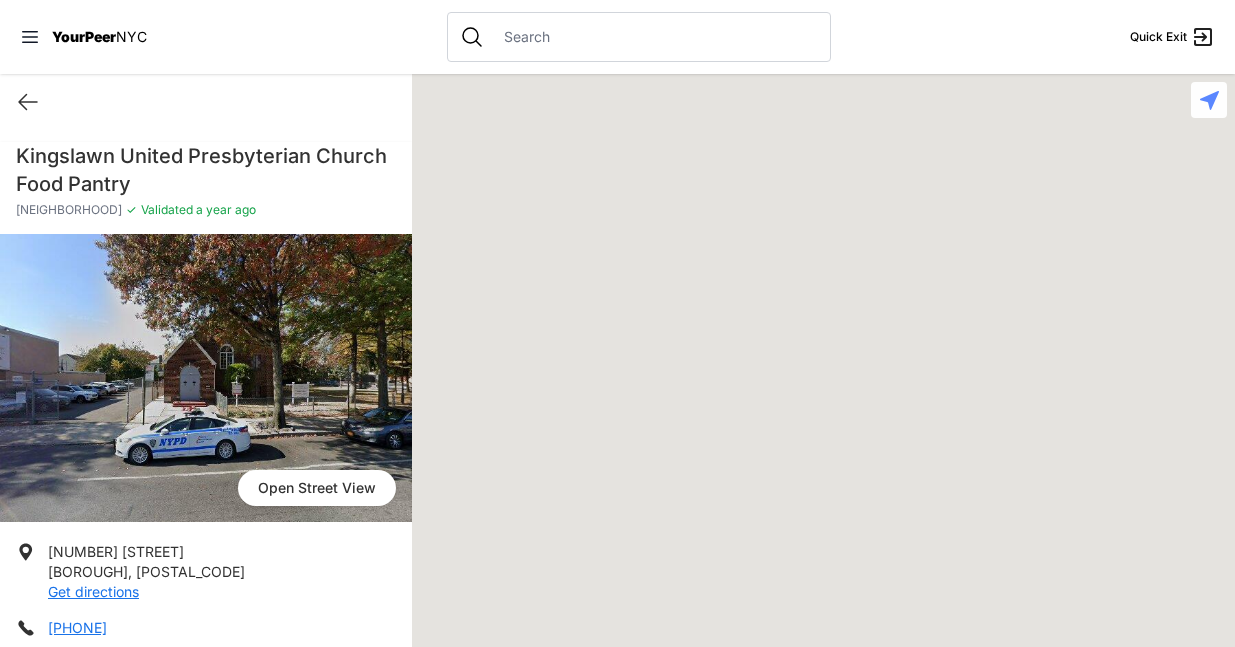 scroll, scrollTop: 0, scrollLeft: 0, axis: both 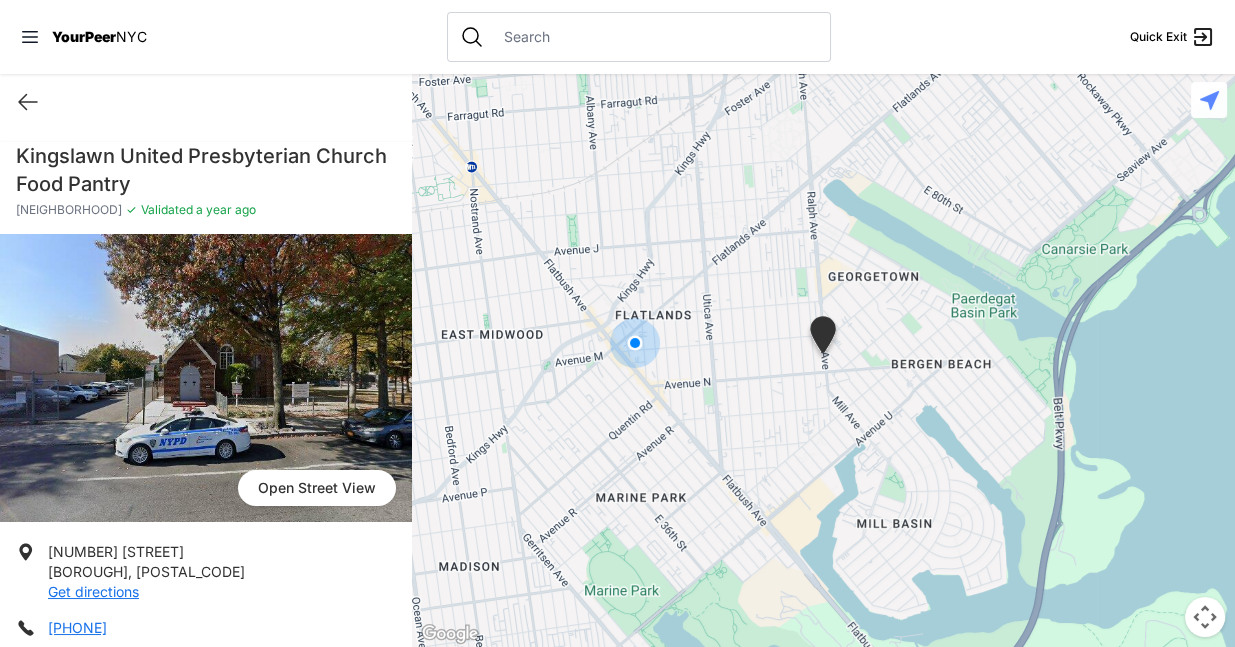 click at bounding box center [823, 338] 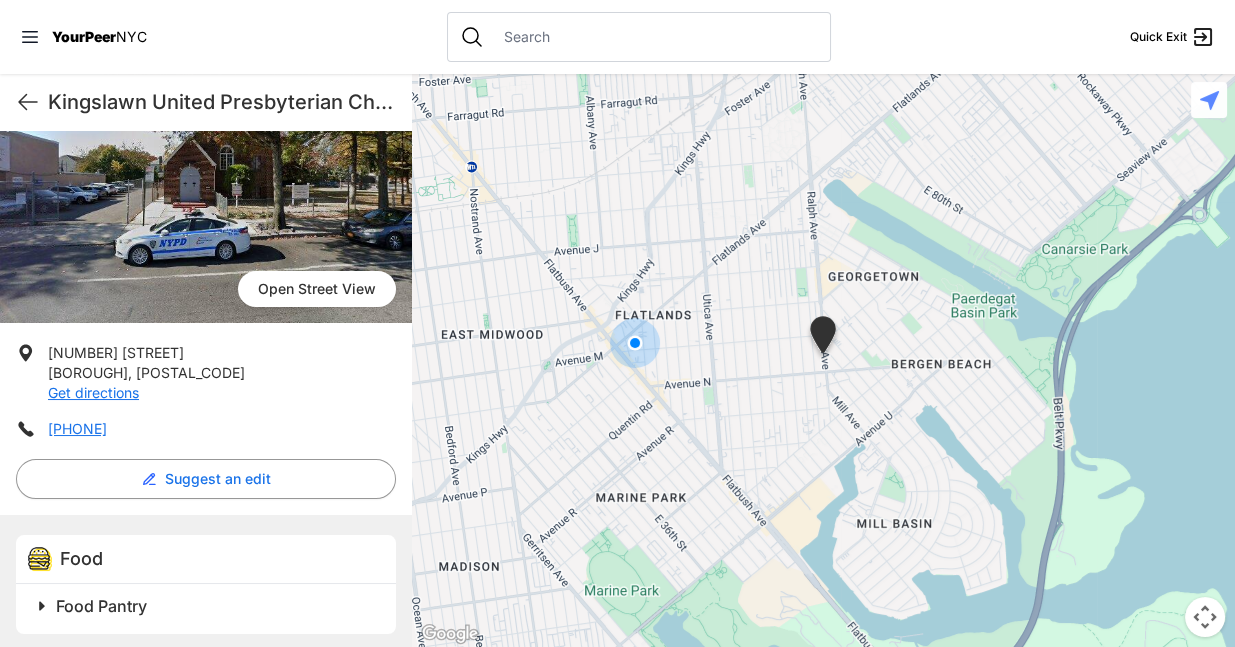 scroll, scrollTop: 205, scrollLeft: 0, axis: vertical 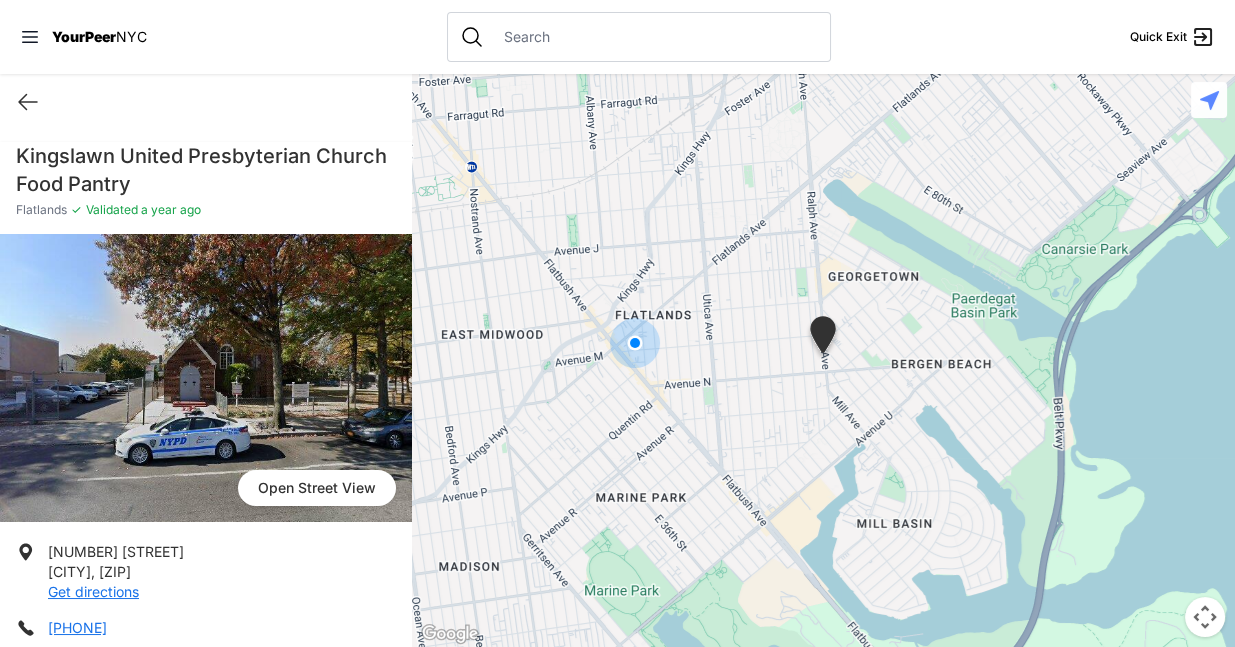 click at bounding box center [823, 338] 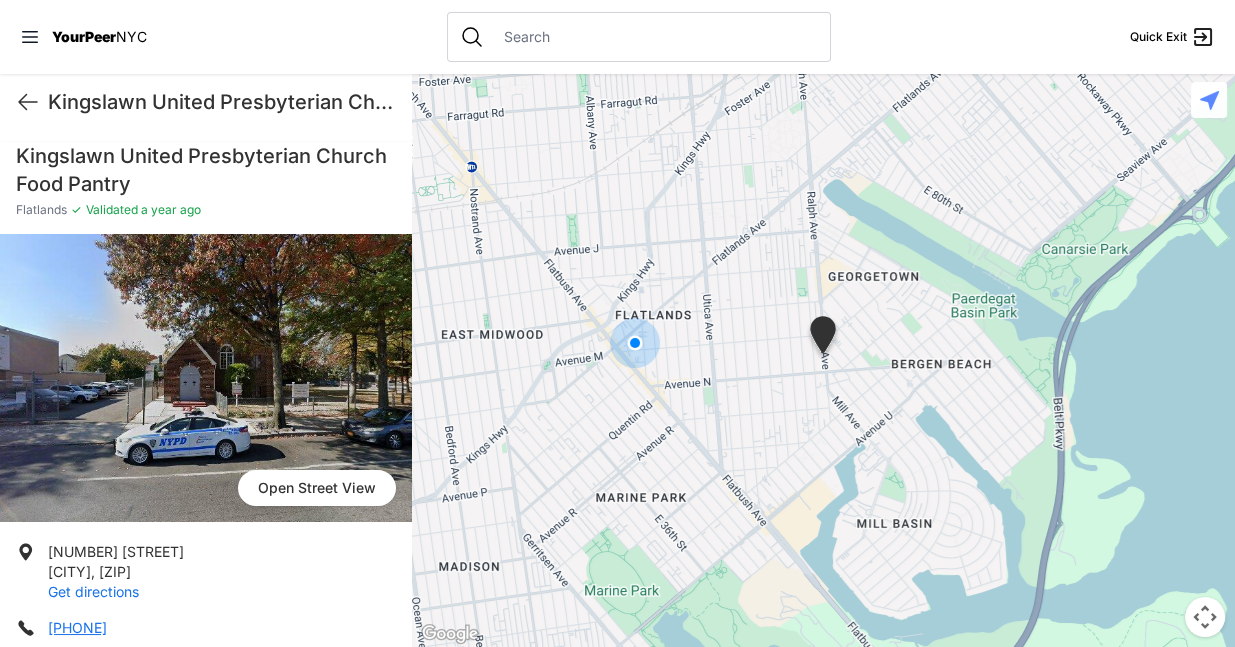 scroll, scrollTop: 205, scrollLeft: 0, axis: vertical 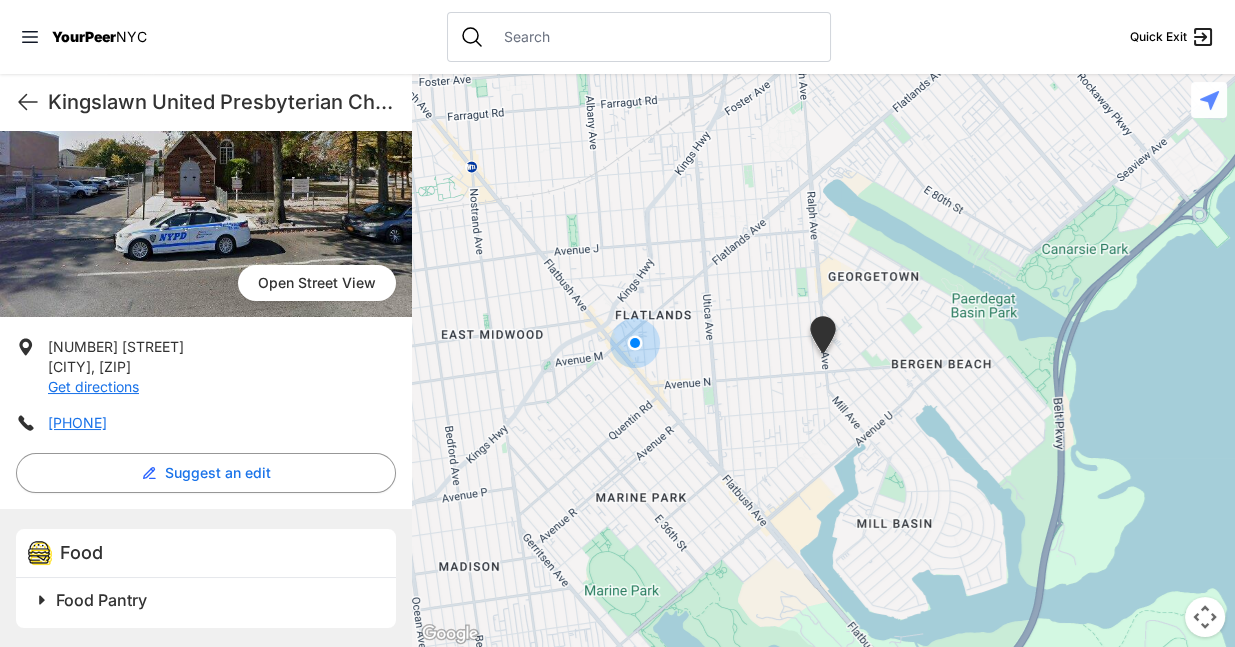click at bounding box center [40, 553] 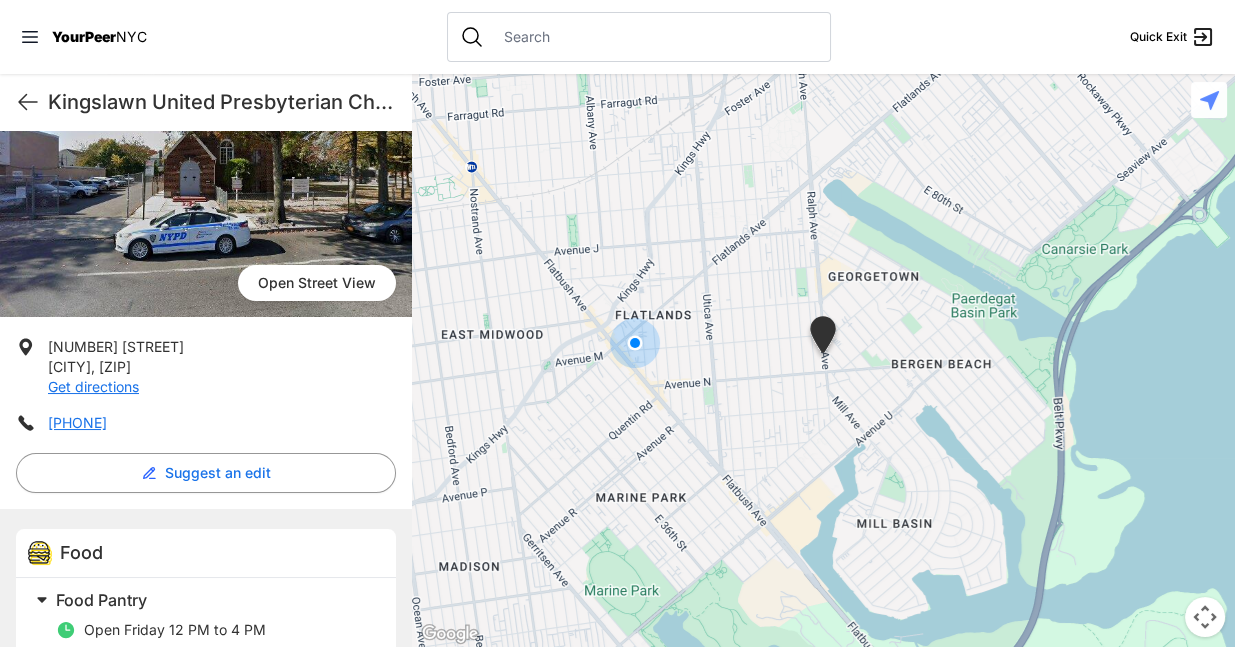 click on "Kingslawn United Presbyterian Church Food Pantry" at bounding box center (222, 102) 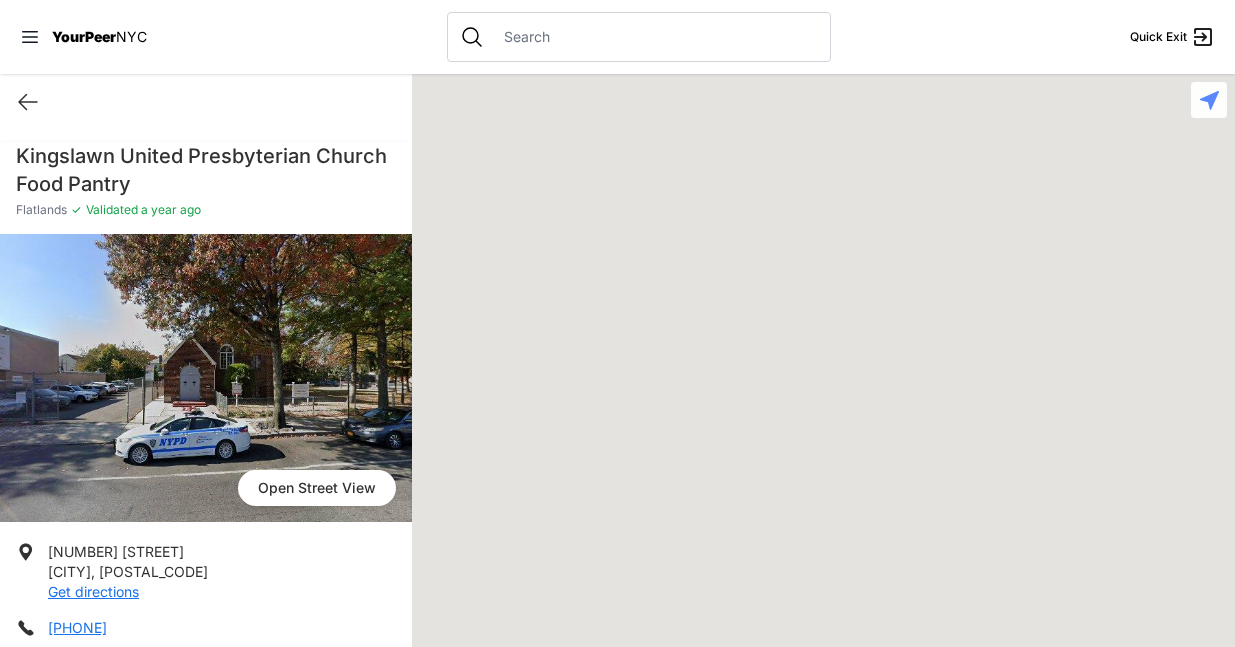 scroll, scrollTop: 0, scrollLeft: 0, axis: both 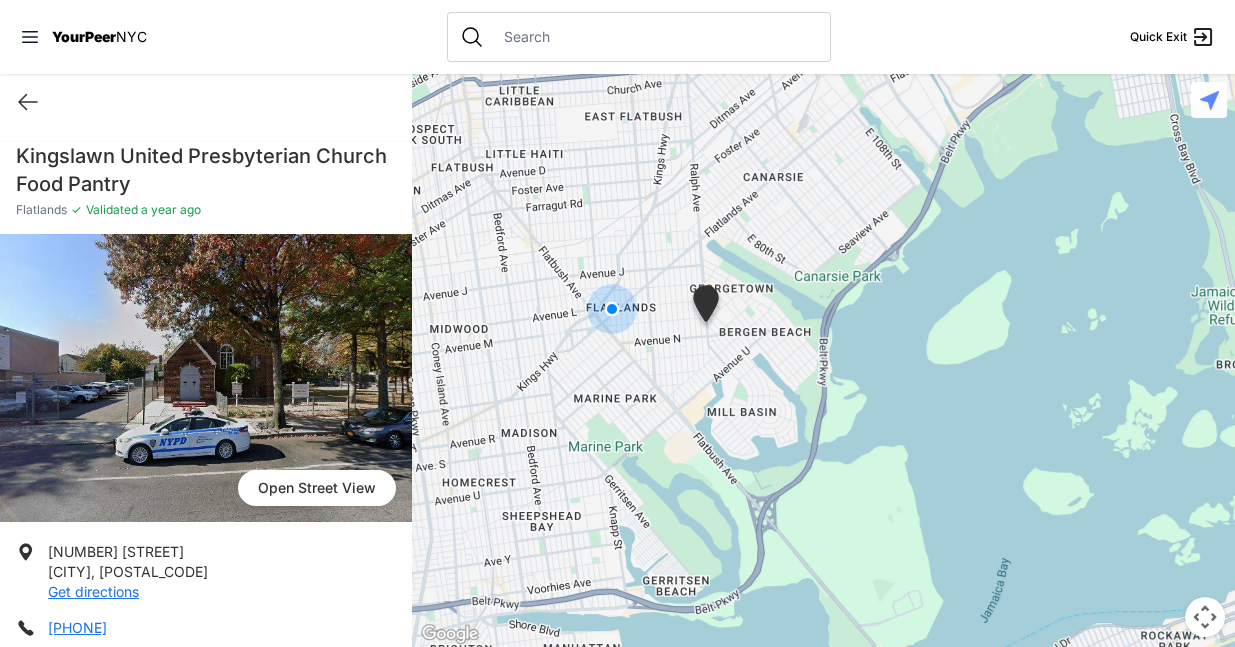 click on "Open Street View" at bounding box center (317, 488) 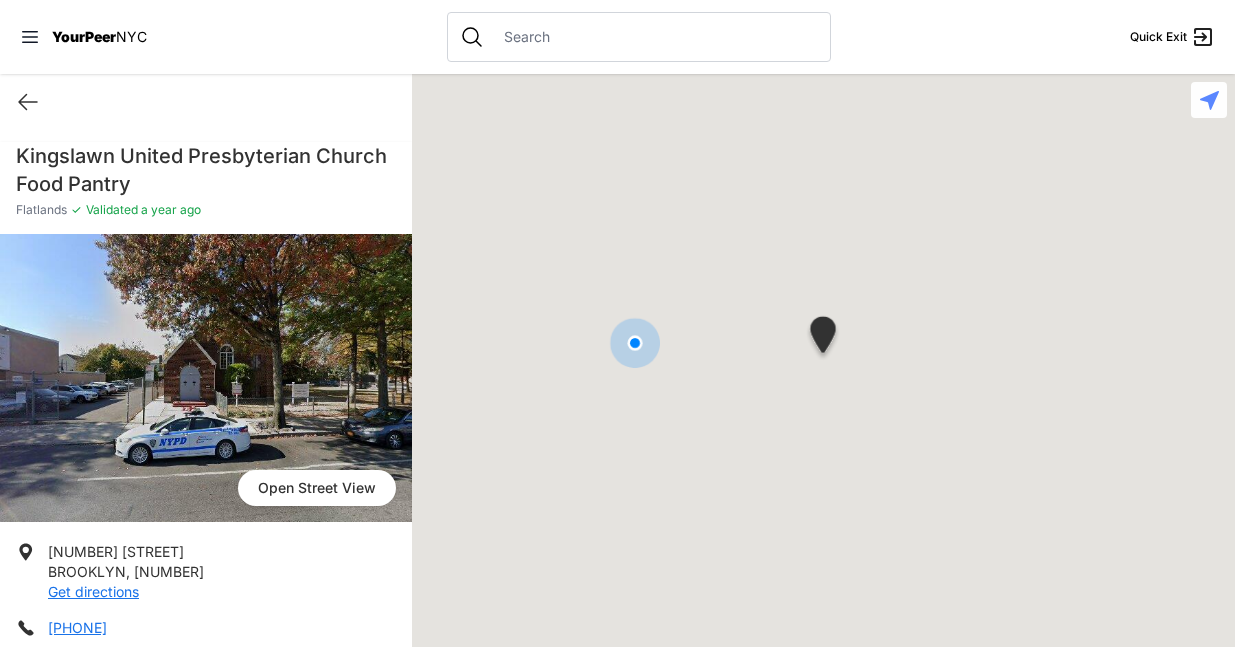 scroll, scrollTop: 0, scrollLeft: 0, axis: both 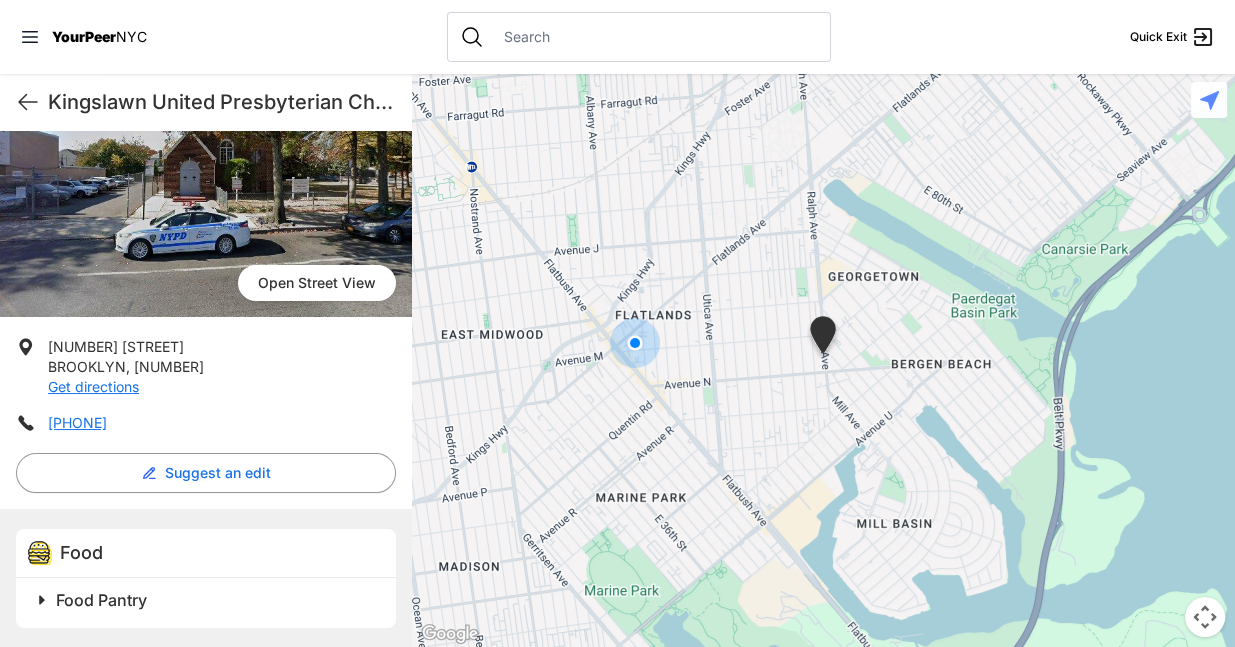 click on "Food" at bounding box center (81, 552) 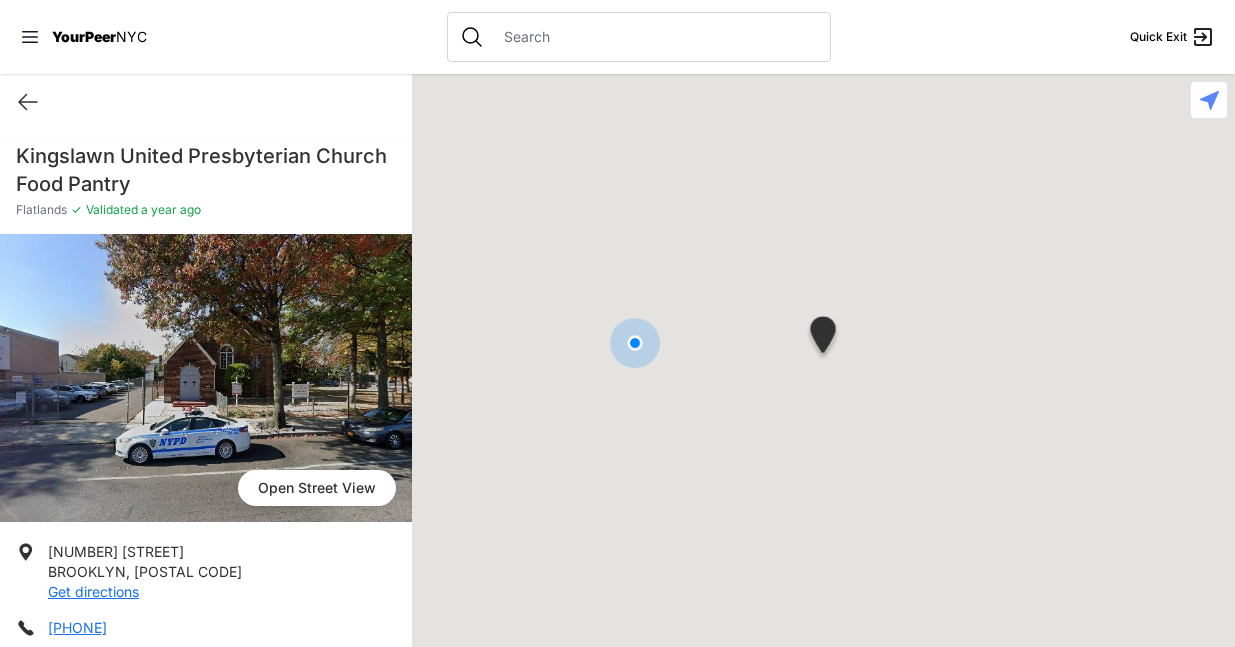 scroll, scrollTop: 0, scrollLeft: 0, axis: both 